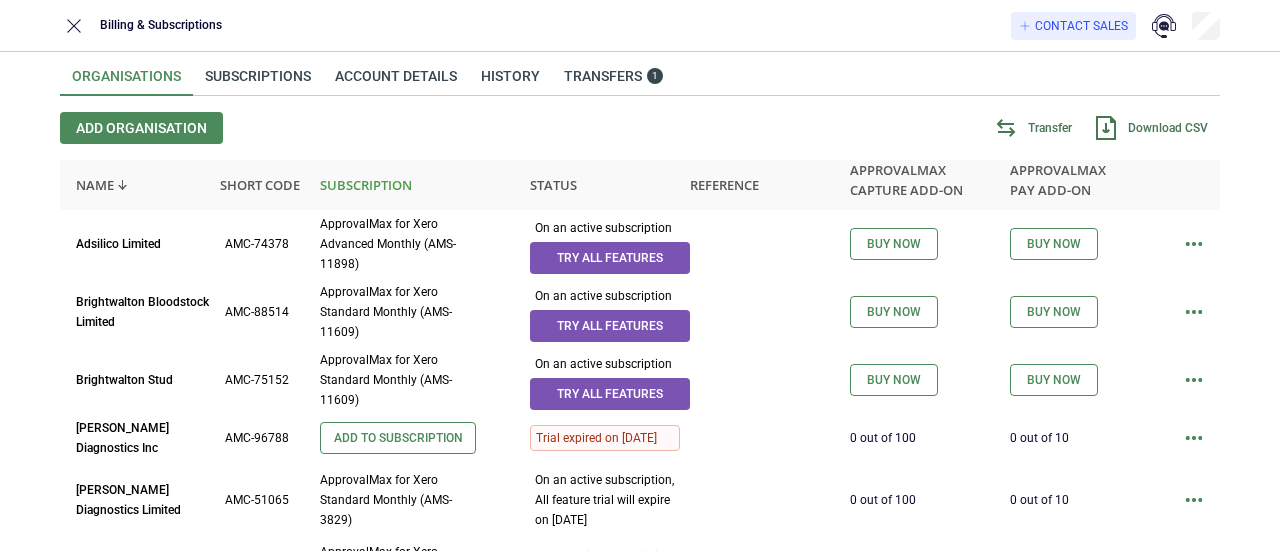 scroll, scrollTop: 0, scrollLeft: 0, axis: both 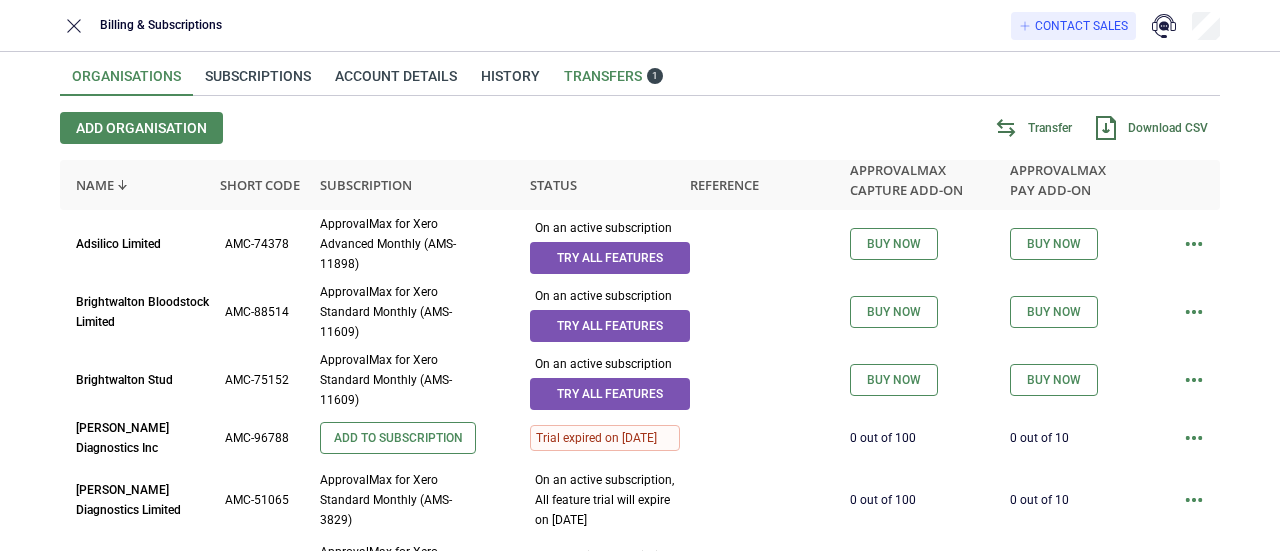 click on "Transfers 1" at bounding box center (613, 76) 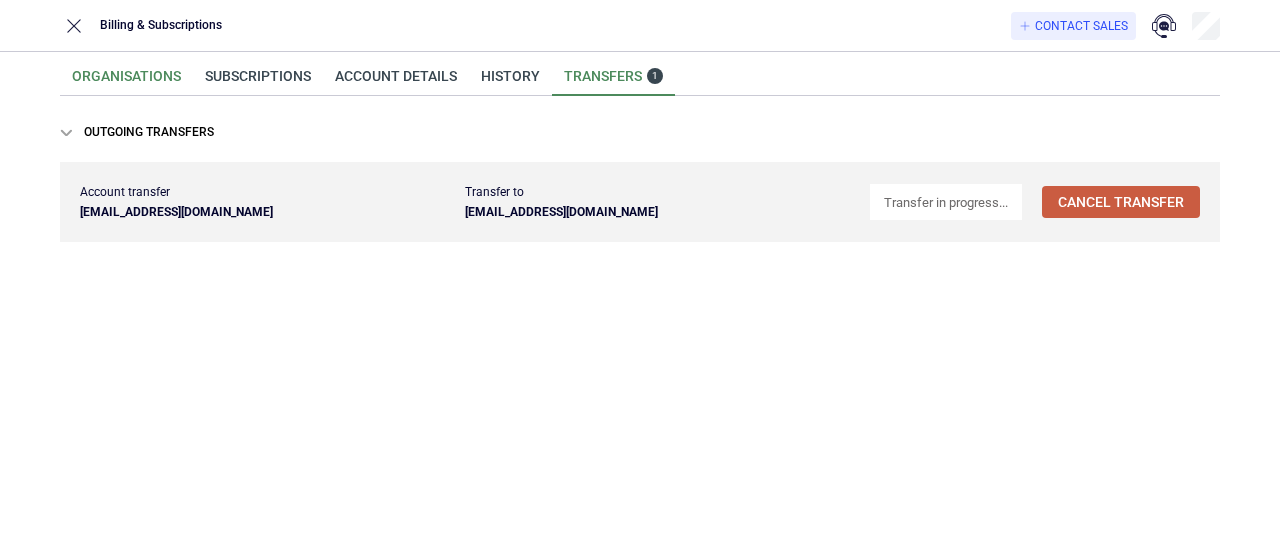 click on "Organisations" at bounding box center [126, 82] 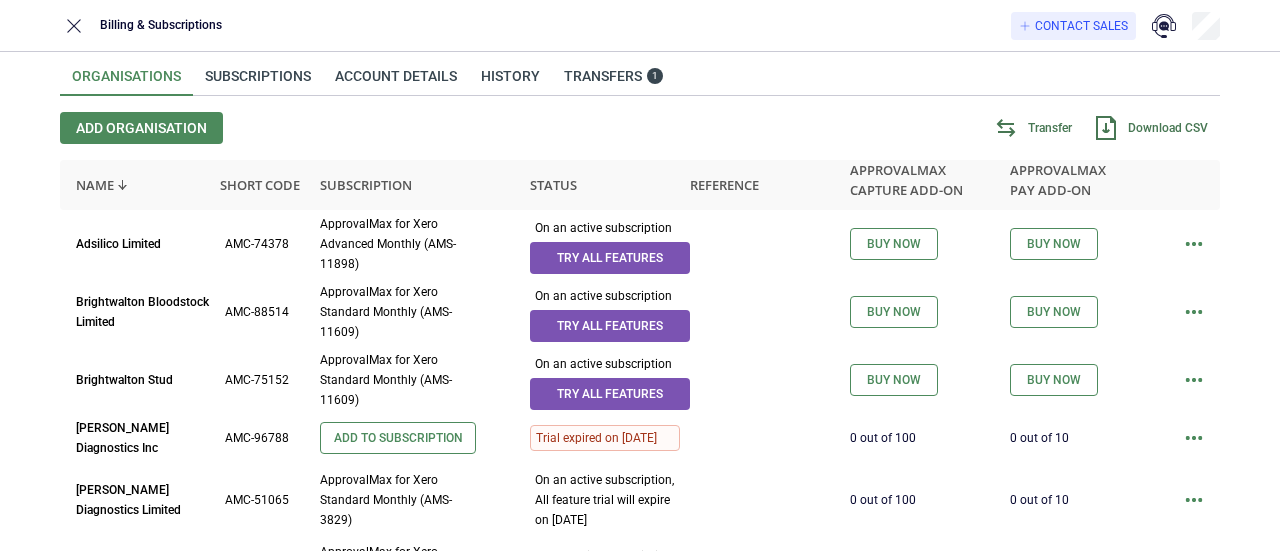 click on "Organisations Subscriptions Account details History Transfers 1 Add organisation Transfer Download CSV Name Short code Subscription Status Reference ApprovalMax Capture add-on ApprovalMax Pay add-on Adsilico Limited AMC-74378 ApprovalMax for Xero Advanced Monthly (AMS-11898) On an active subscription Try all features Buy now Buy now Brightwalton Bloodstock Limited AMC-88514 ApprovalMax for Xero Standard Monthly (AMS-11609) On an active subscription Try all features Buy now Buy now Brightwalton Stud AMC-75152 ApprovalMax for Xero Standard Monthly (AMS-11609) On an active subscription Try all features Buy now Buy now [PERSON_NAME] Diagnostics Inc AMC-96788 Add to Subscription Trial expired on [DATE] 0 out of 100 0 out of 10 [PERSON_NAME] Diagnostics Limited AMC-51065 ApprovalMax for Xero Standard Monthly (AMS-3829) On an active subscription, All feature trial will expire on [DATE] 0 out of 100 0 out of 10 CGE Deutschland GmbH & Co KG (Hold KG) AMC-42477 ApprovalMax for Xero Premium Monthly (AMS-5806) KG Hold Co" at bounding box center [640, 1766] 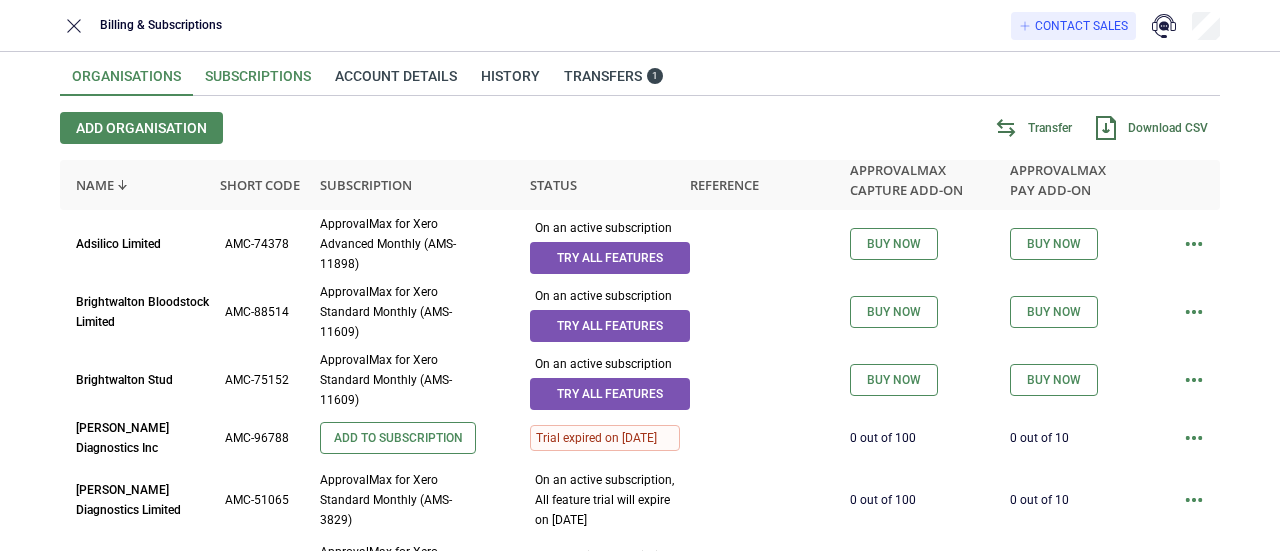 click on "Subscriptions" at bounding box center [258, 82] 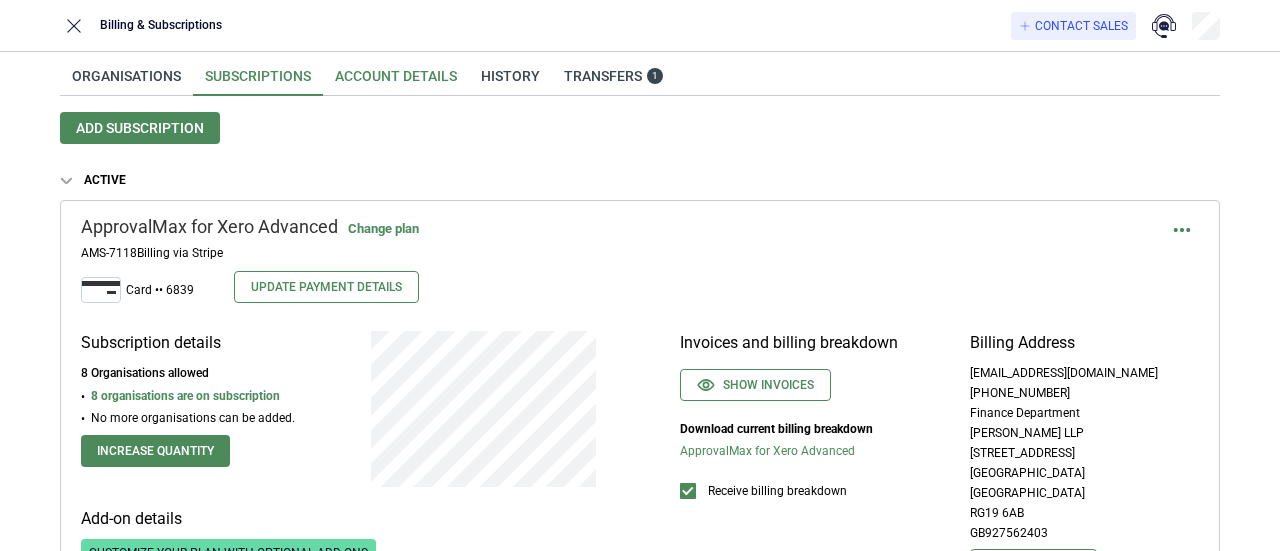 click on "Account details" at bounding box center (396, 82) 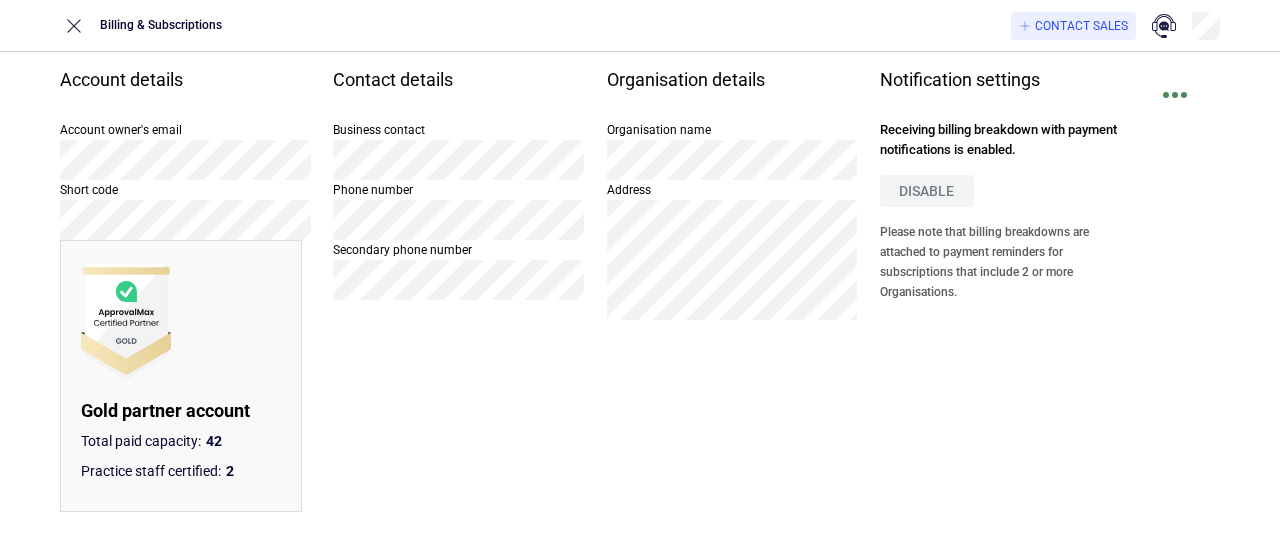 scroll, scrollTop: 0, scrollLeft: 0, axis: both 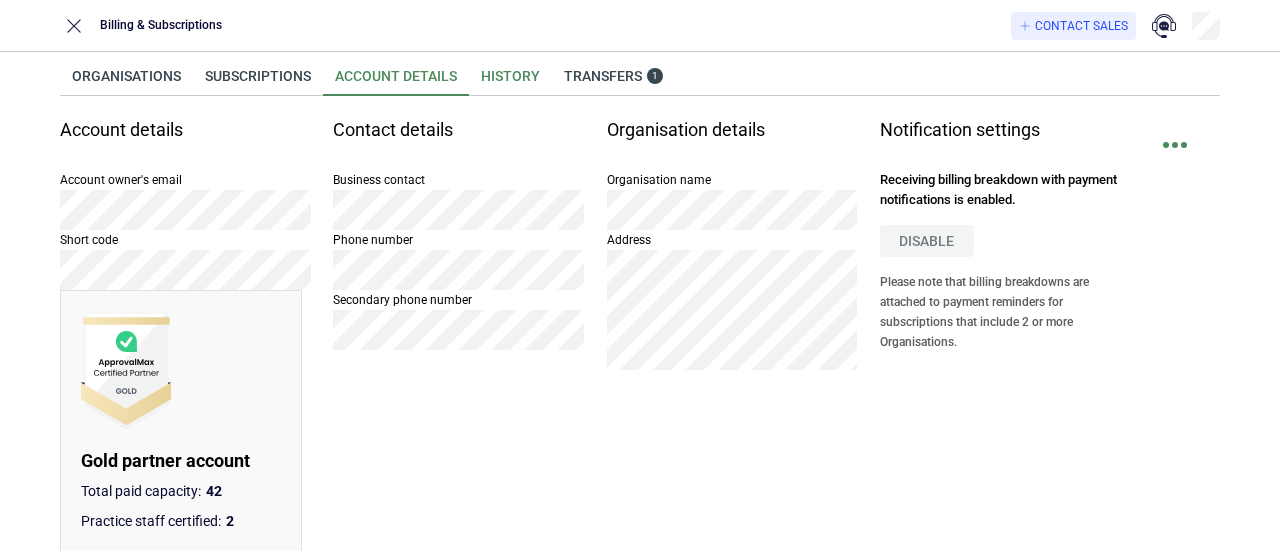click on "History" at bounding box center [510, 82] 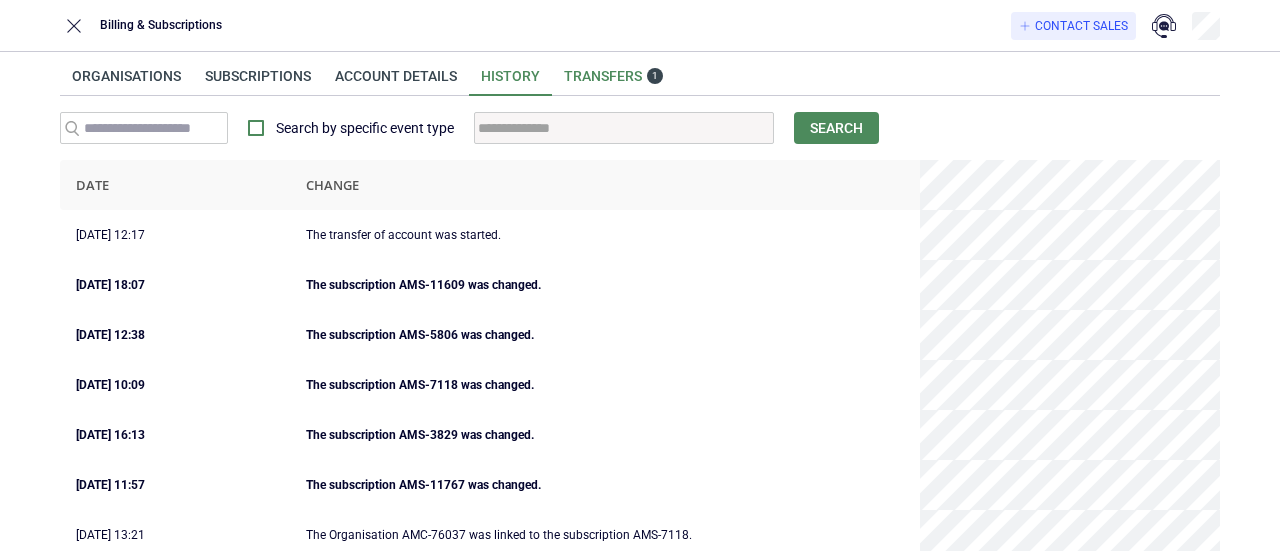 click on "Transfers 1" at bounding box center (613, 76) 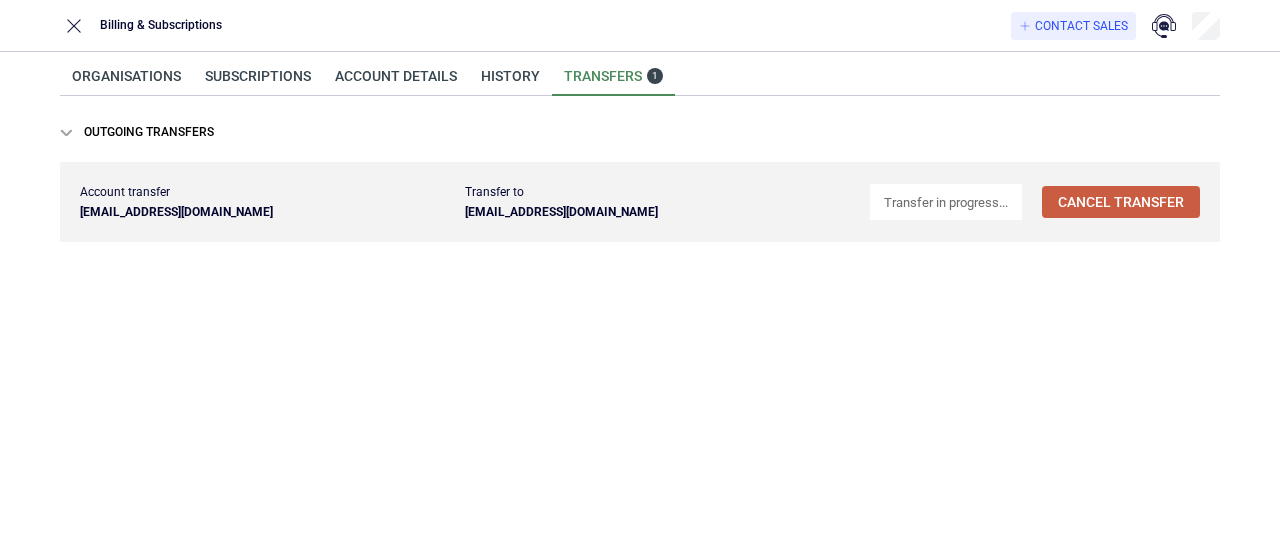 click on "[EMAIL_ADDRESS][DOMAIN_NAME]" at bounding box center (647, 212) 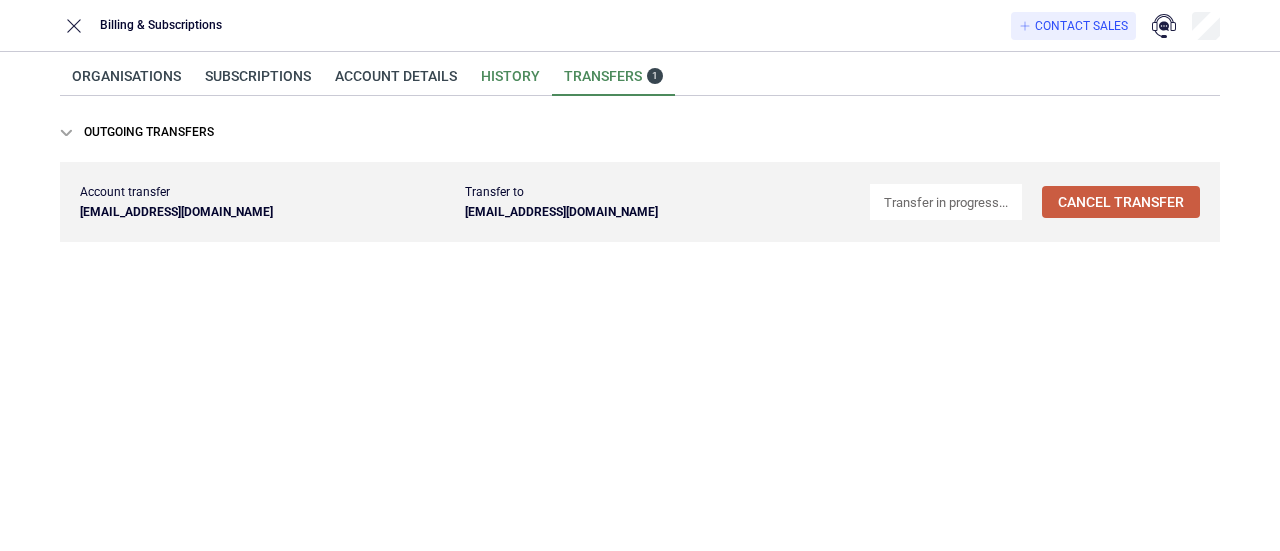 click on "History" at bounding box center (510, 82) 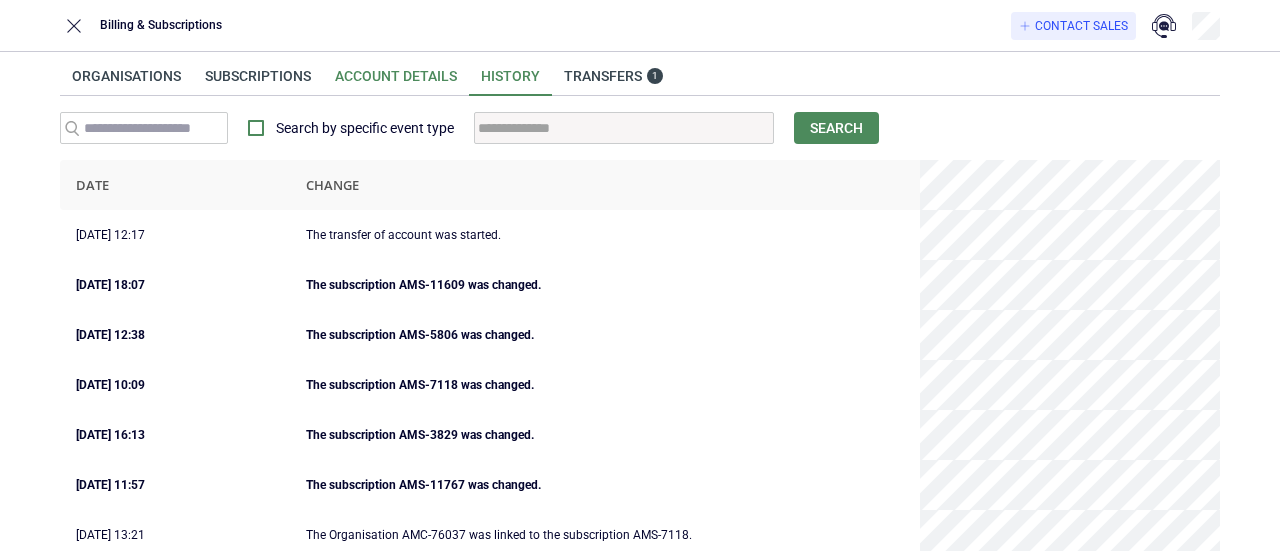 click on "Account details" at bounding box center [396, 82] 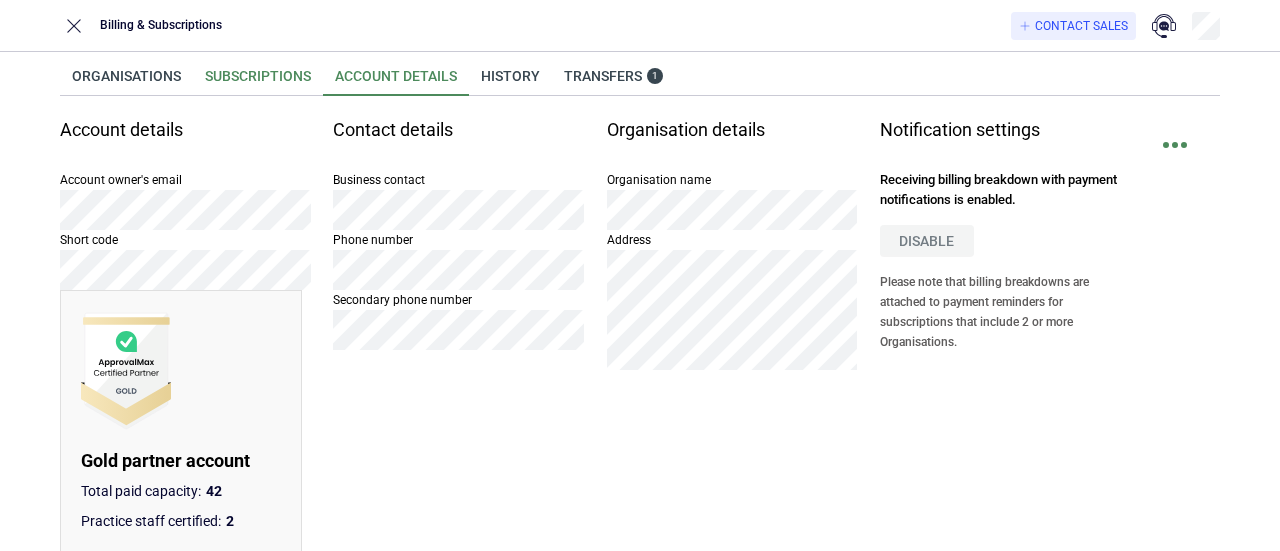 click on "Subscriptions" at bounding box center [258, 82] 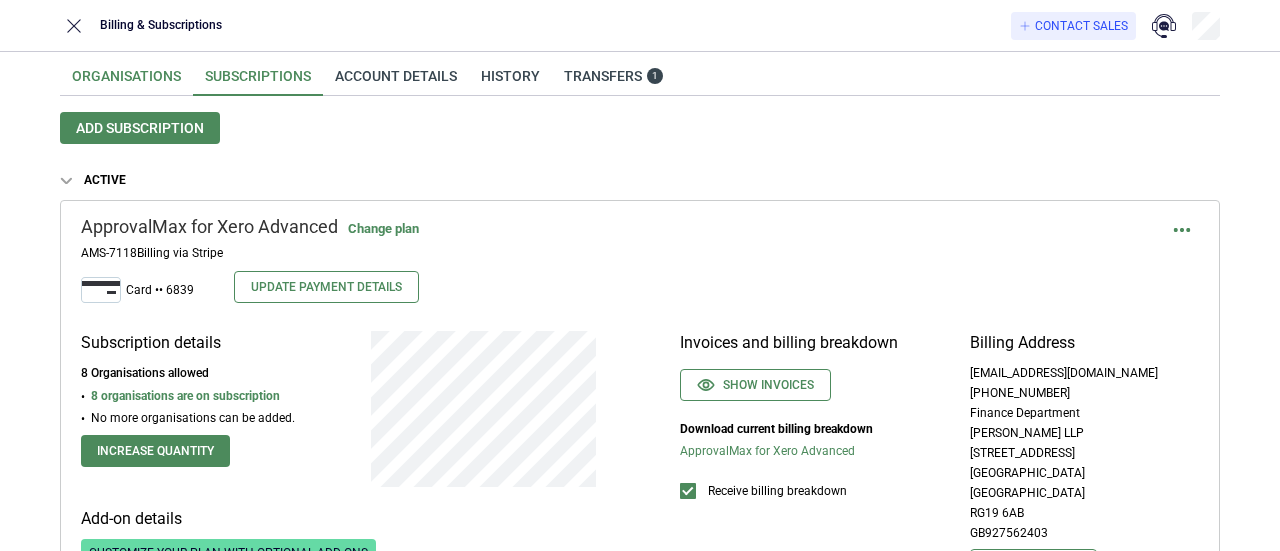 click on "Organisations" at bounding box center (126, 82) 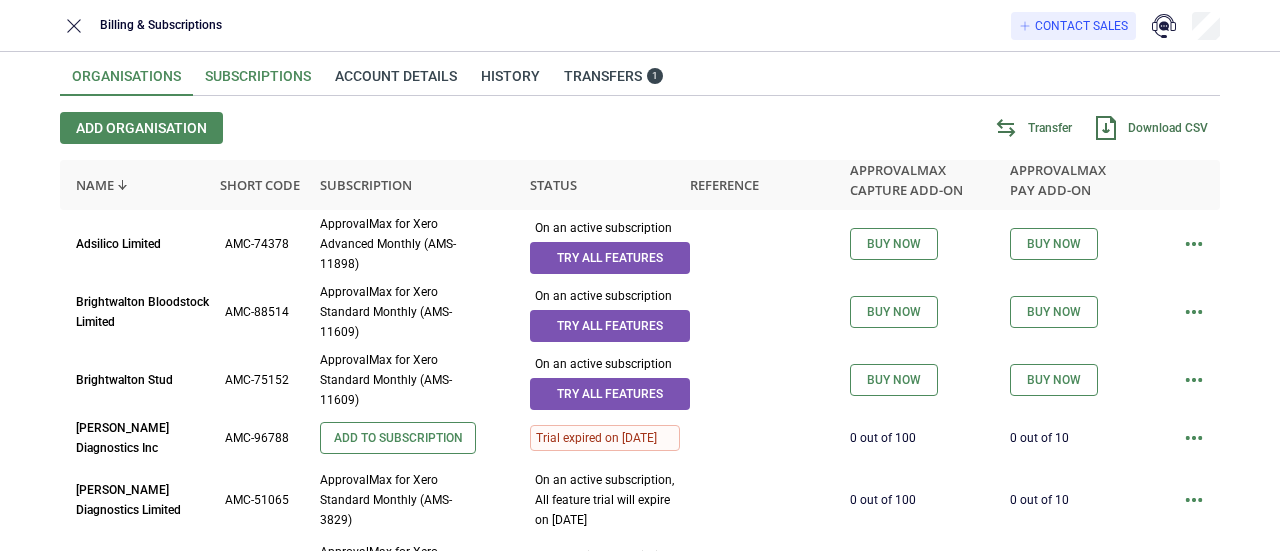 click on "Subscriptions" at bounding box center [258, 82] 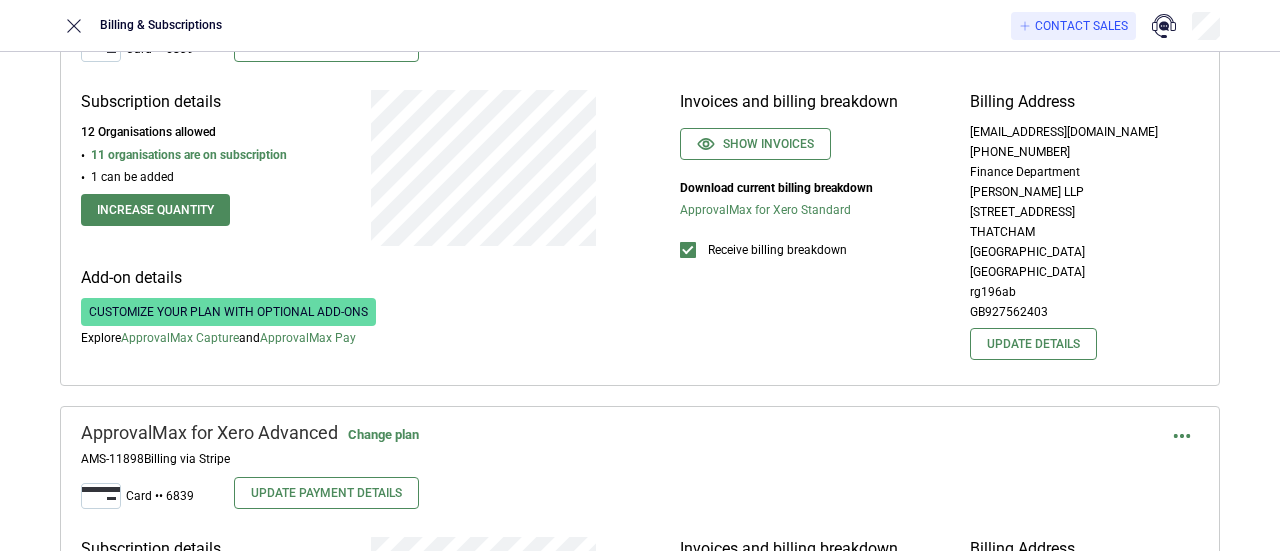 scroll, scrollTop: 1100, scrollLeft: 0, axis: vertical 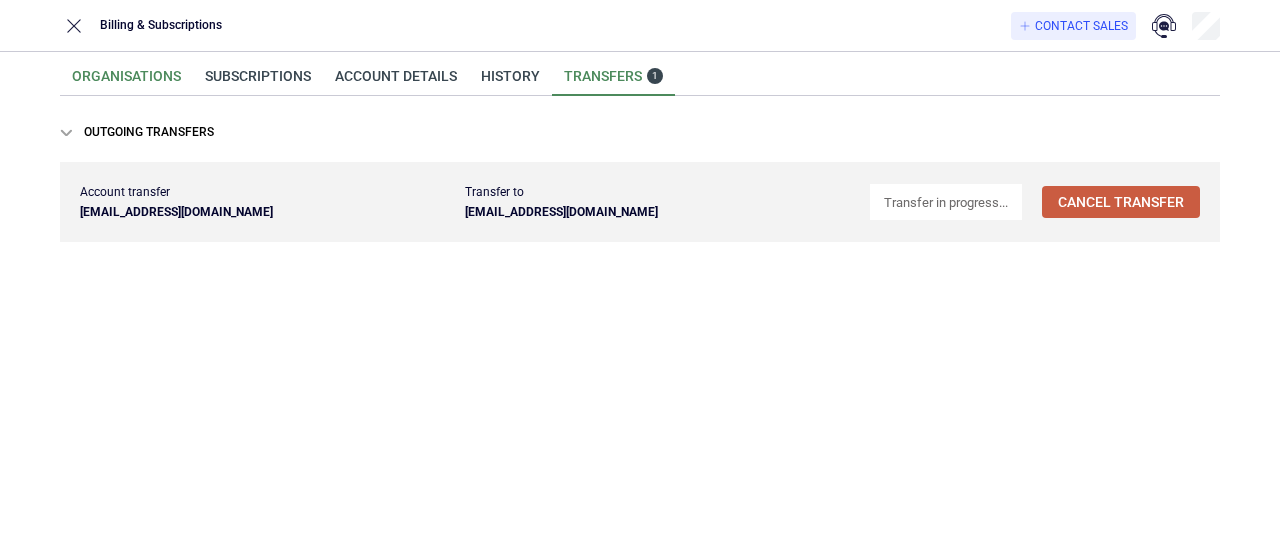 click on "Organisations" at bounding box center (126, 82) 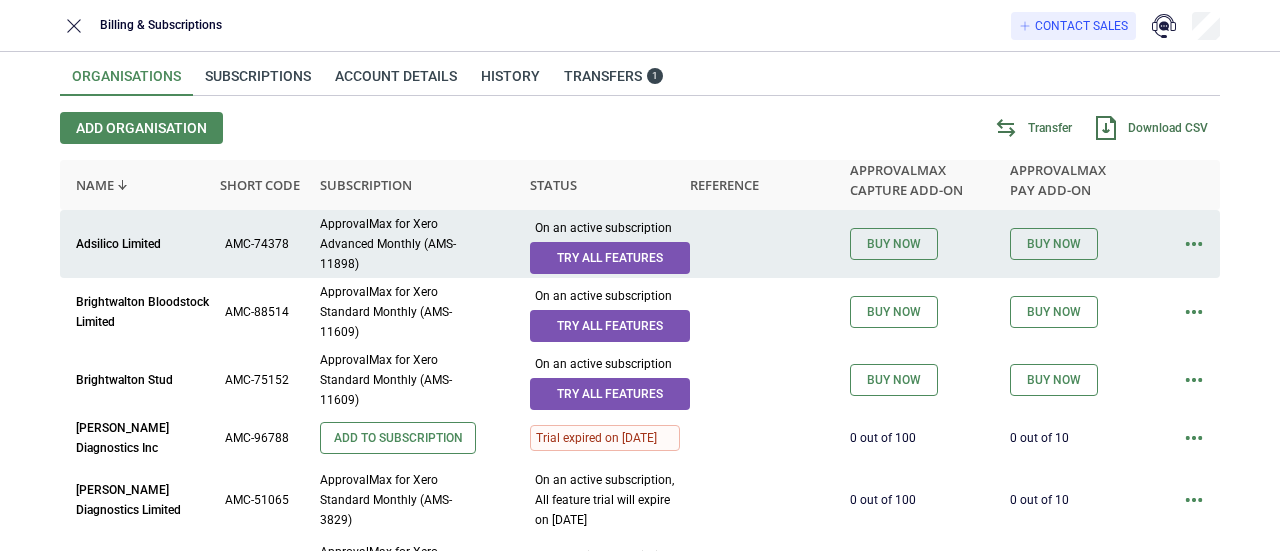 click at bounding box center [1194, 244] 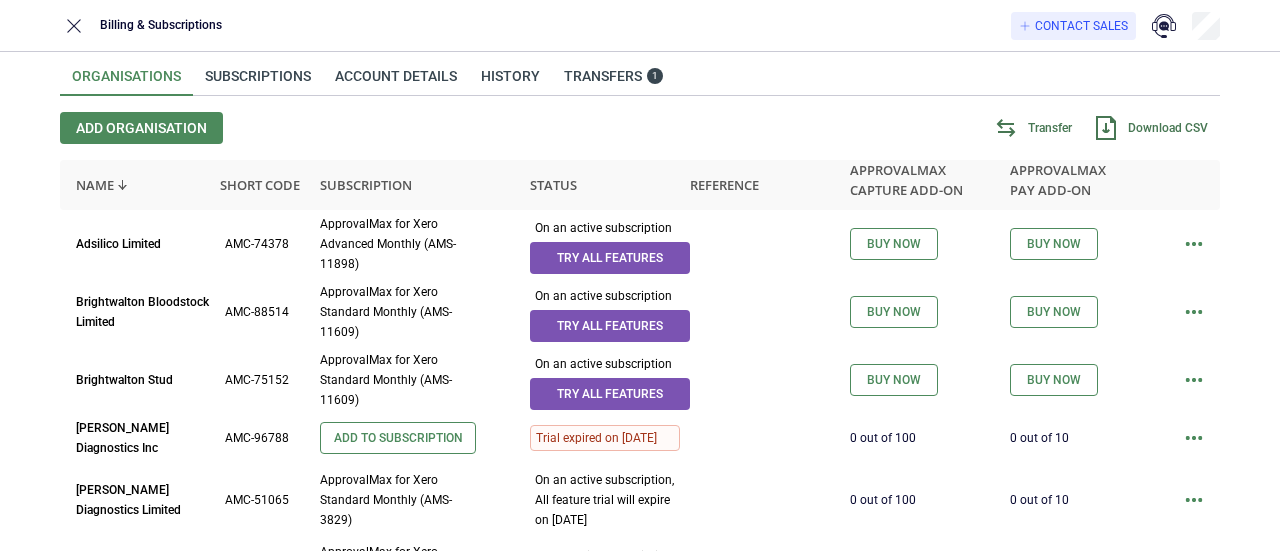 click on "Add organisation Transfer Download CSV" at bounding box center (640, 128) 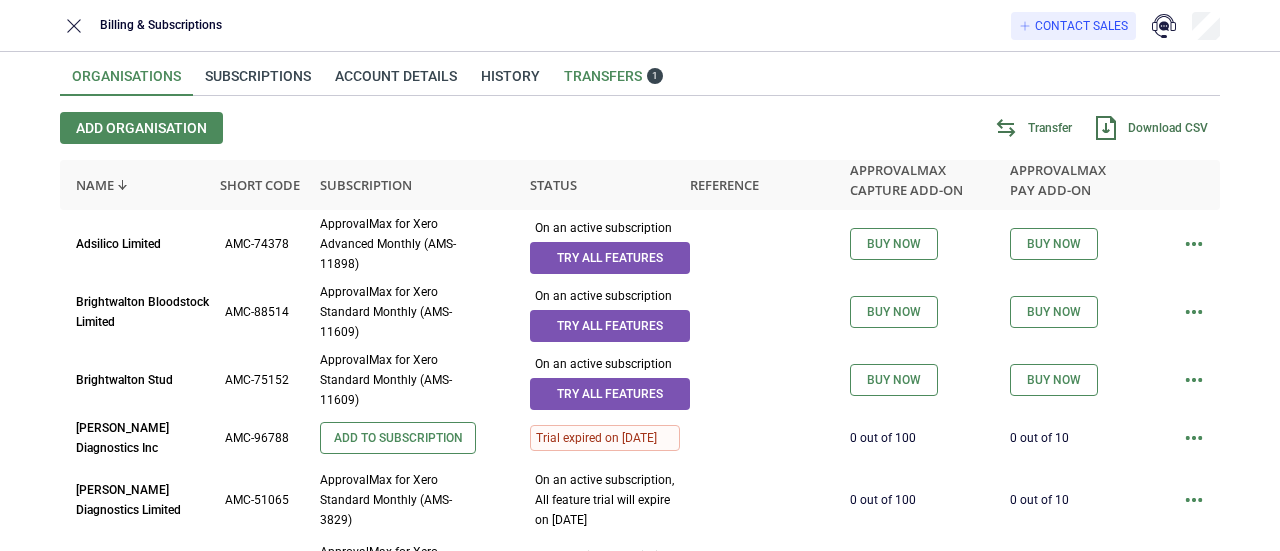 click on "Transfers 1" at bounding box center (613, 76) 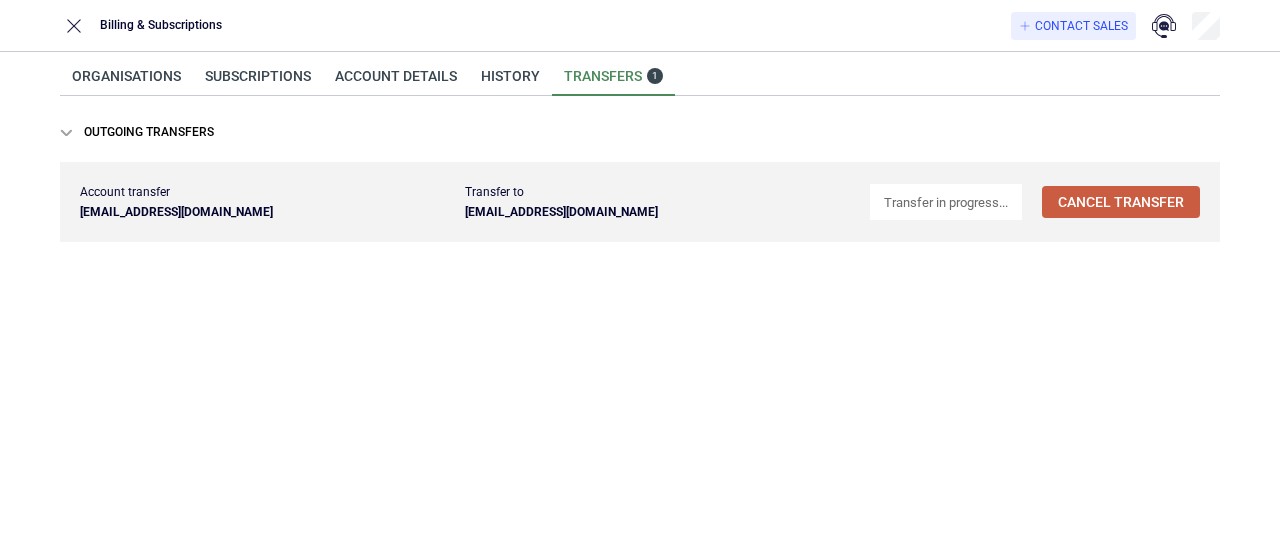 click on "[EMAIL_ADDRESS][DOMAIN_NAME]" at bounding box center (647, 212) 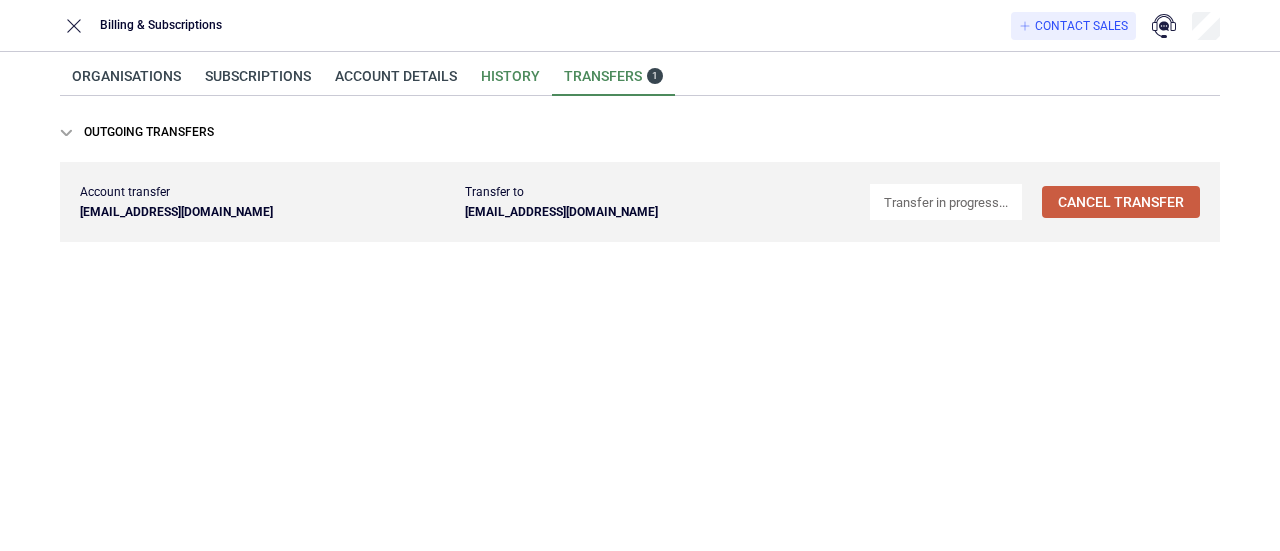 click on "History" at bounding box center [510, 82] 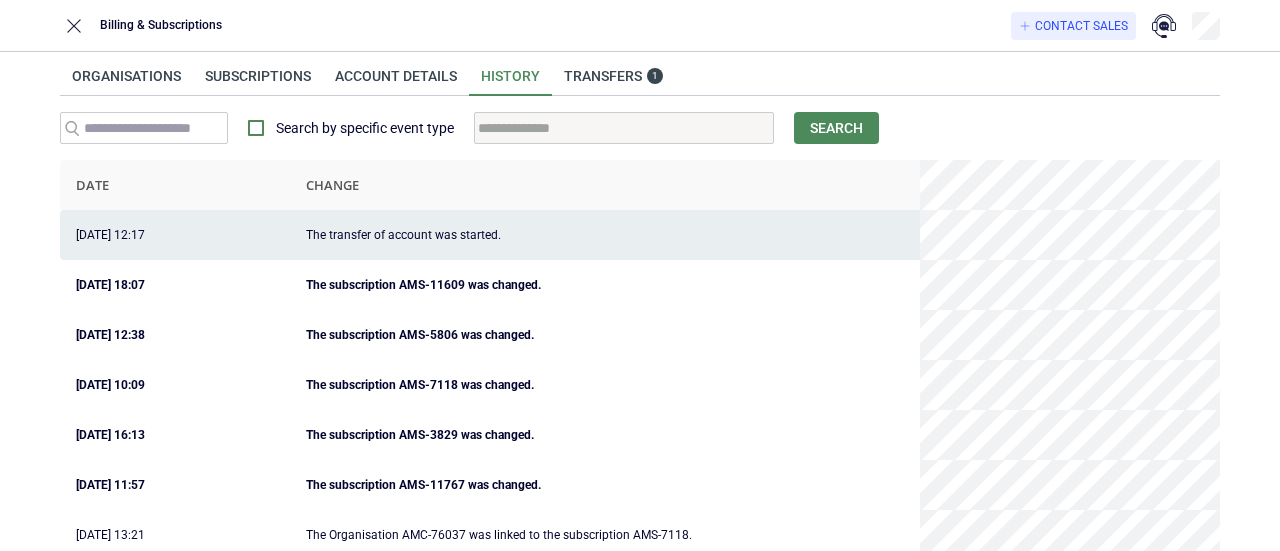 click on "The transfer of account was started." at bounding box center (605, 235) 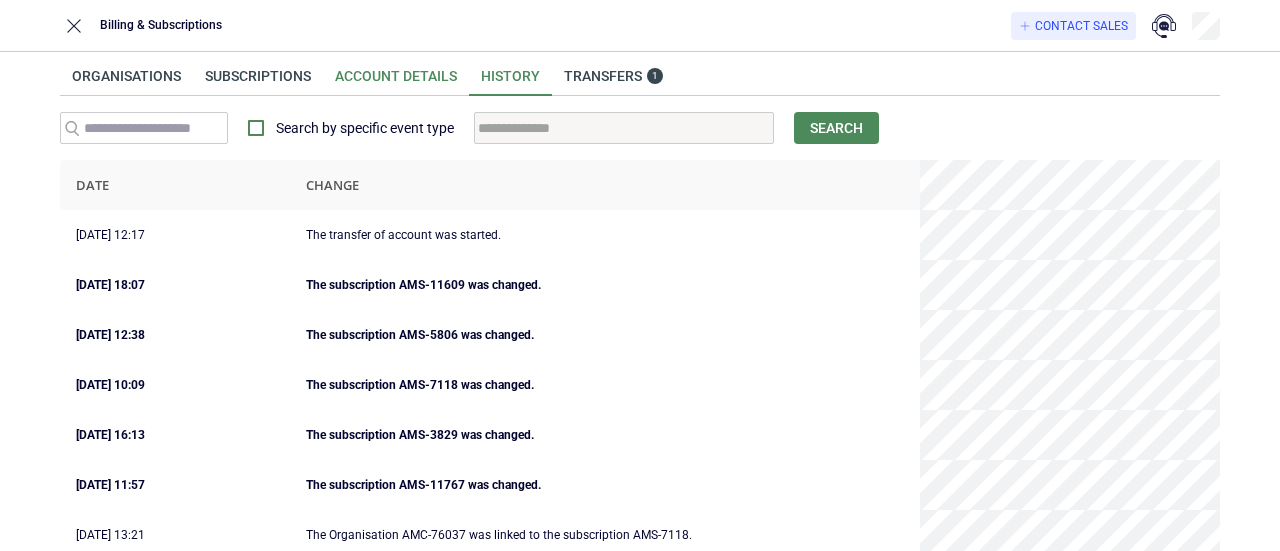 click on "Account details" at bounding box center (396, 82) 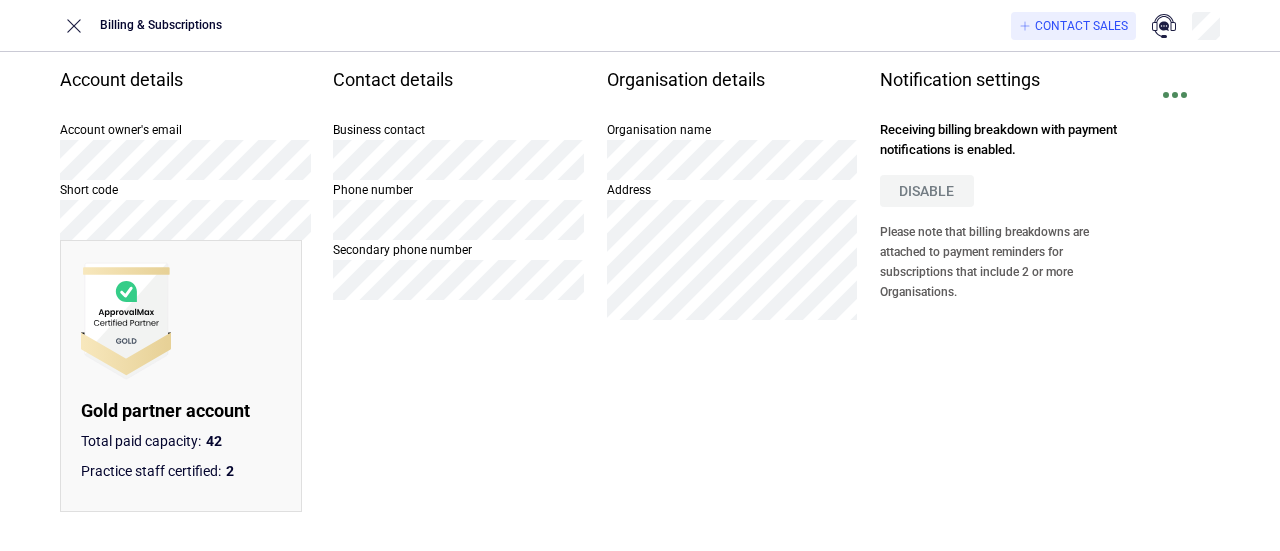 scroll, scrollTop: 0, scrollLeft: 0, axis: both 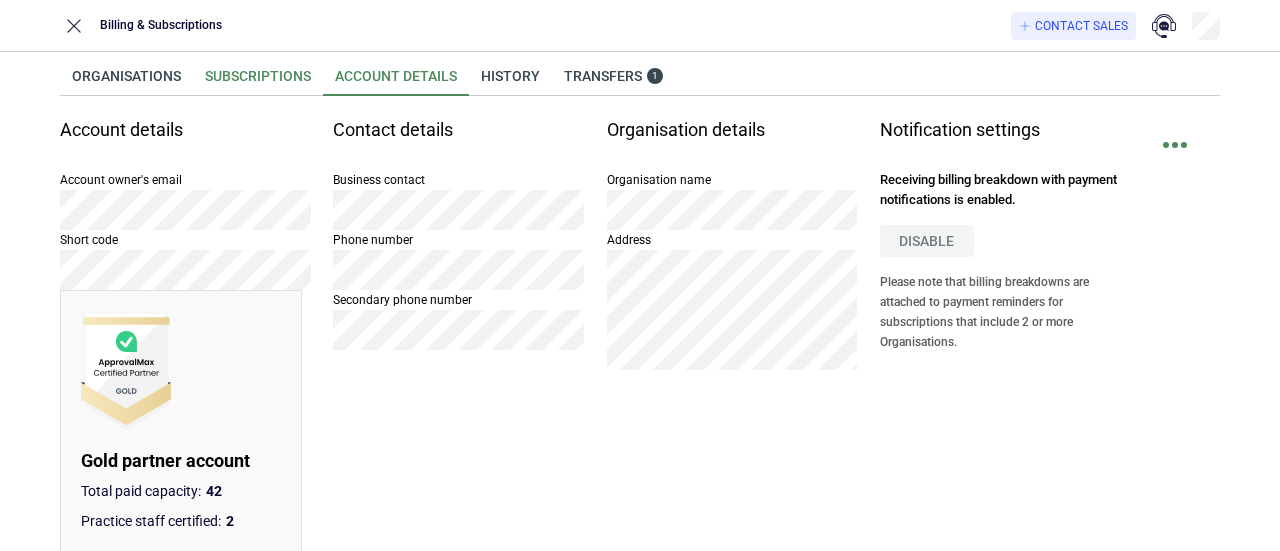 click on "Subscriptions" at bounding box center (258, 82) 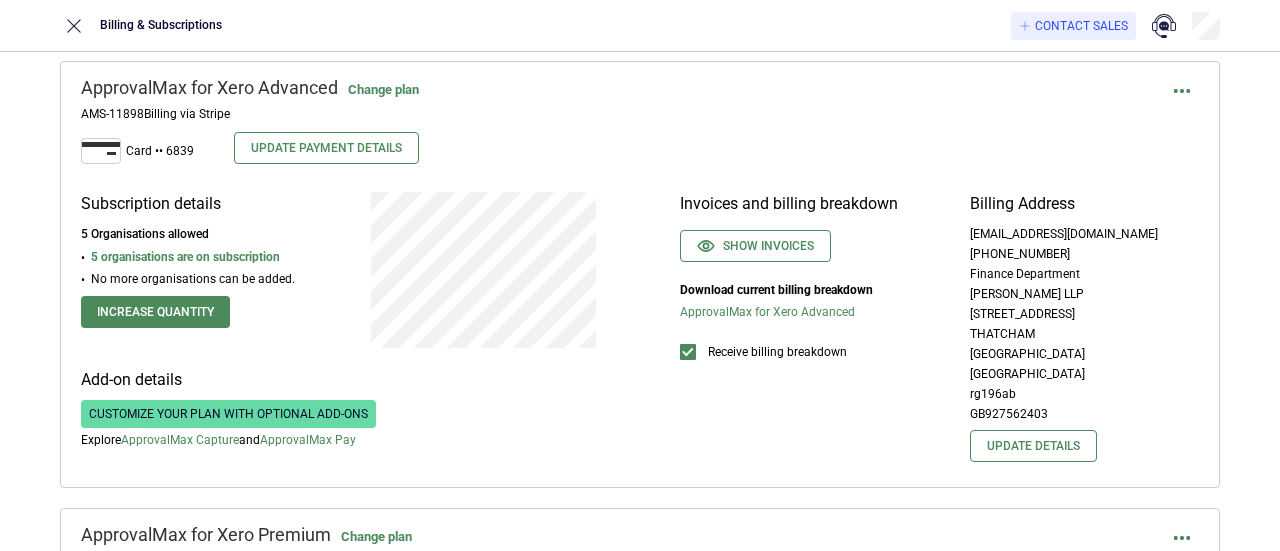 scroll, scrollTop: 1700, scrollLeft: 0, axis: vertical 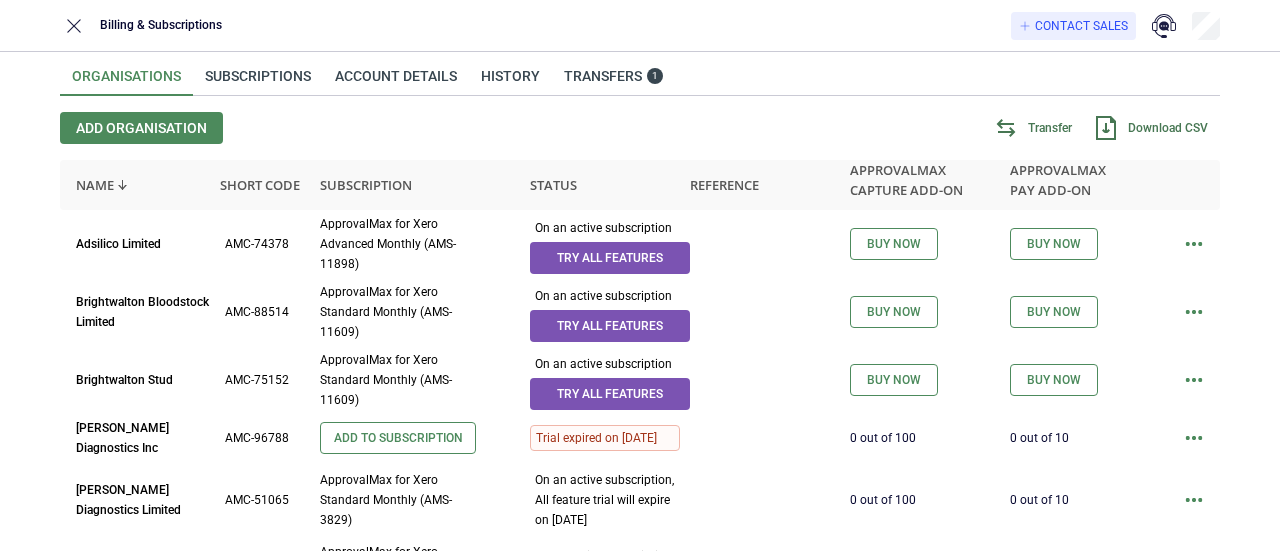click on "Organisations Subscriptions Account details History Transfers 1 Add organisation Transfer Download CSV Name Short code Subscription Status Reference ApprovalMax Capture add-on ApprovalMax Pay add-on Adsilico Limited AMC-74378 ApprovalMax for Xero Advanced Monthly (AMS-11898) On an active subscription Try all features Buy now Buy now Brightwalton Bloodstock Limited AMC-88514 ApprovalMax for Xero Standard Monthly (AMS-11609) On an active subscription Try all features Buy now Buy now Brightwalton Stud AMC-75152 ApprovalMax for Xero Standard Monthly (AMS-11609) On an active subscription Try all features Buy now Buy now [PERSON_NAME] Diagnostics Inc AMC-96788 Add to Subscription Trial expired on [DATE] 0 out of 100 0 out of 10 [PERSON_NAME] Diagnostics Limited AMC-51065 ApprovalMax for Xero Standard Monthly (AMS-3829) On an active subscription, All feature trial will expire on [DATE] 0 out of 100 0 out of 10 CGE Deutschland GmbH & Co KG (Hold KG) AMC-42477 ApprovalMax for Xero Premium Monthly (AMS-5806) KG Hold Co" at bounding box center (640, 1766) 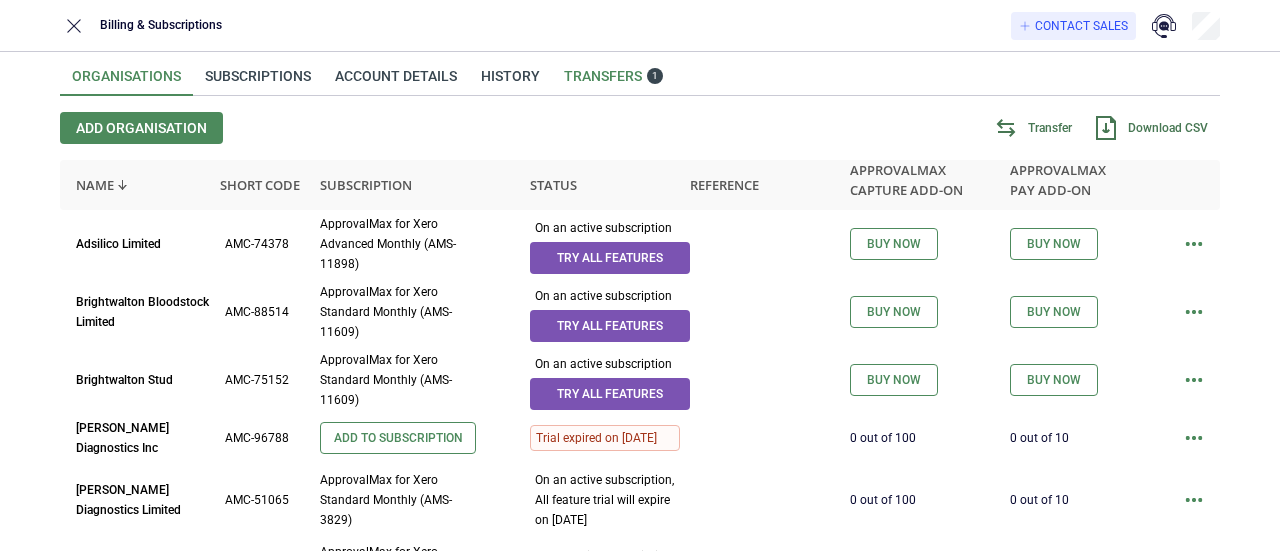 click on "Transfers 1" at bounding box center (613, 76) 